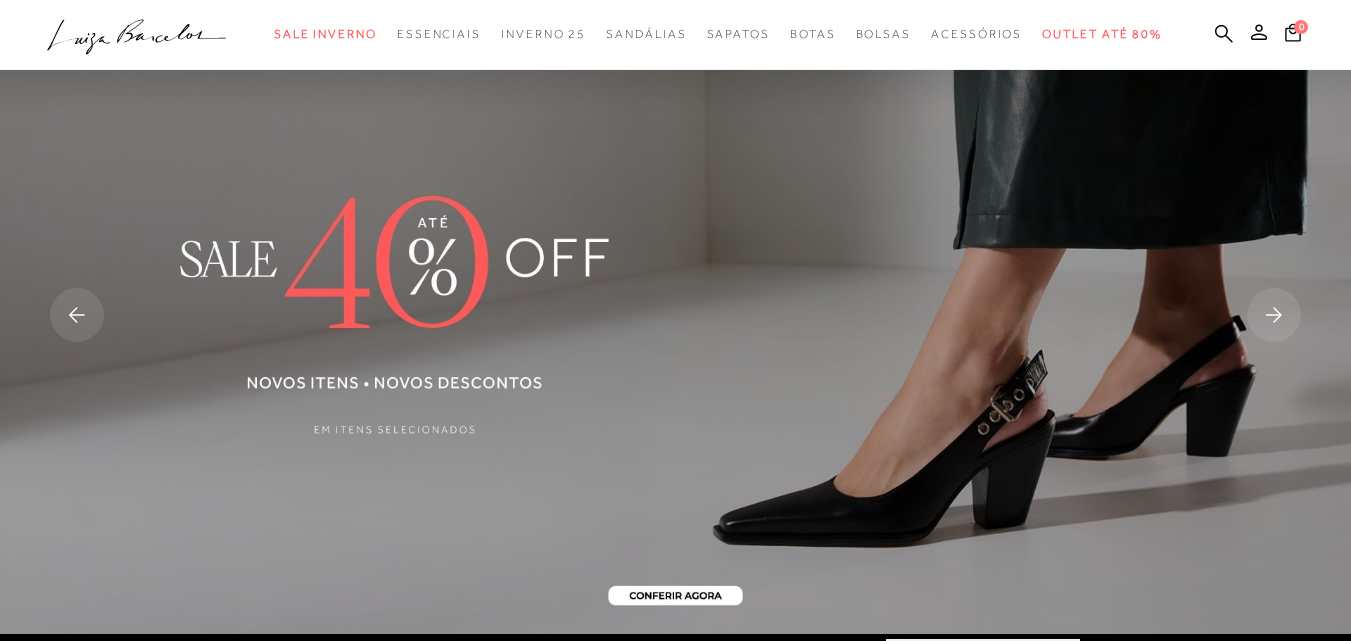 click 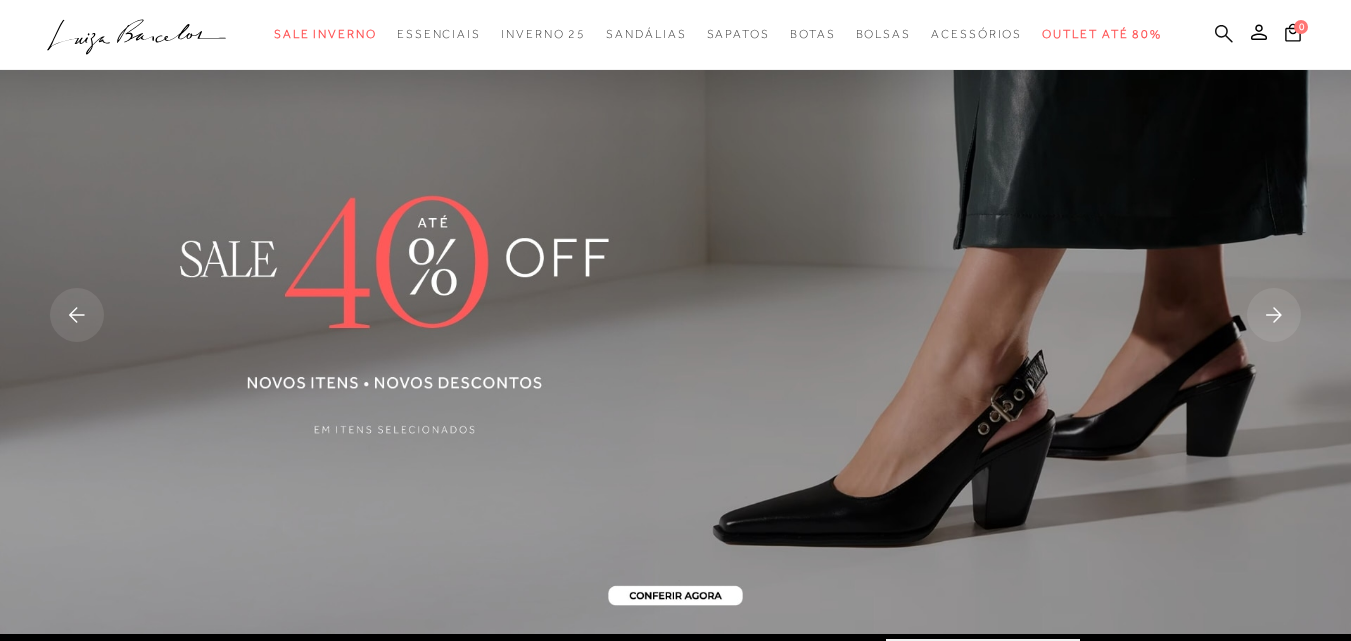 scroll, scrollTop: 0, scrollLeft: 0, axis: both 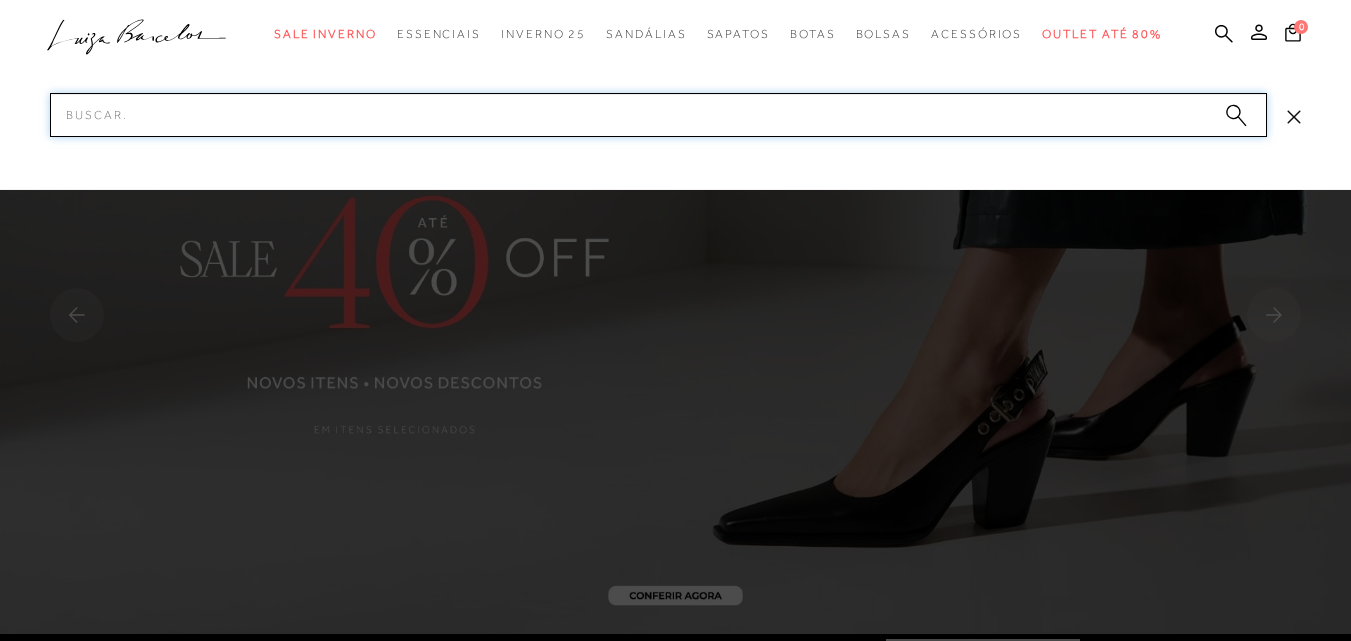 click on "Pesquisar" at bounding box center (658, 115) 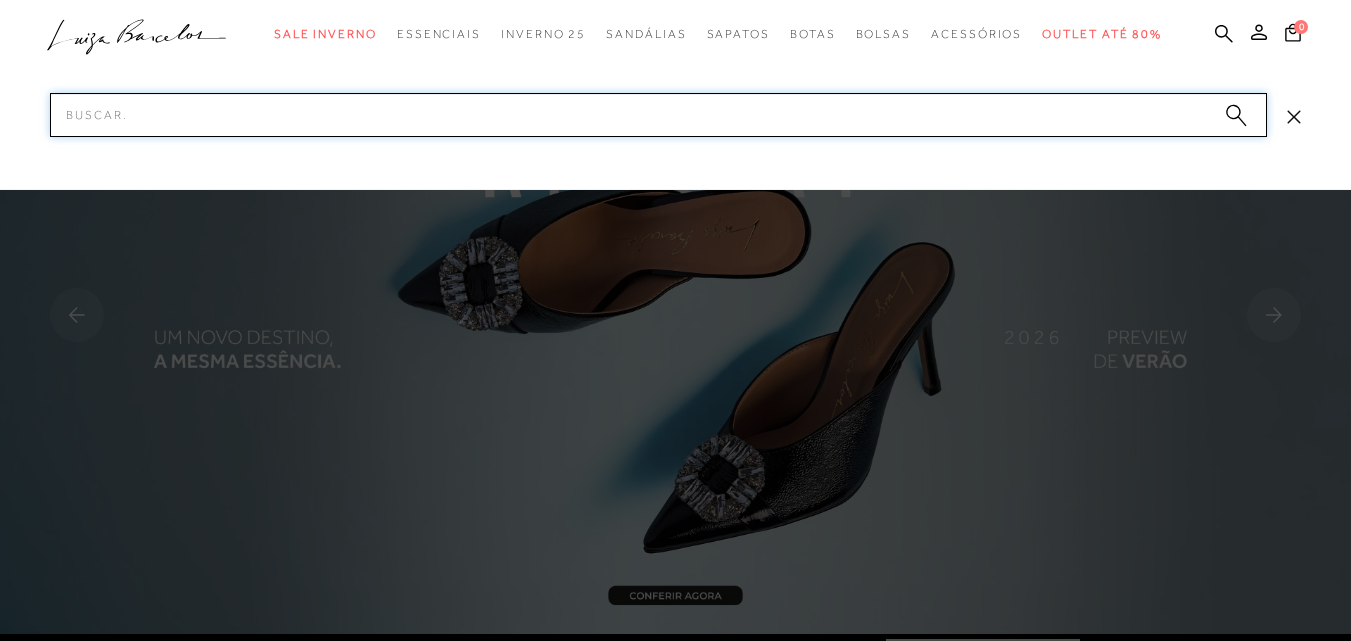 click on "Pesquisar" at bounding box center (658, 115) 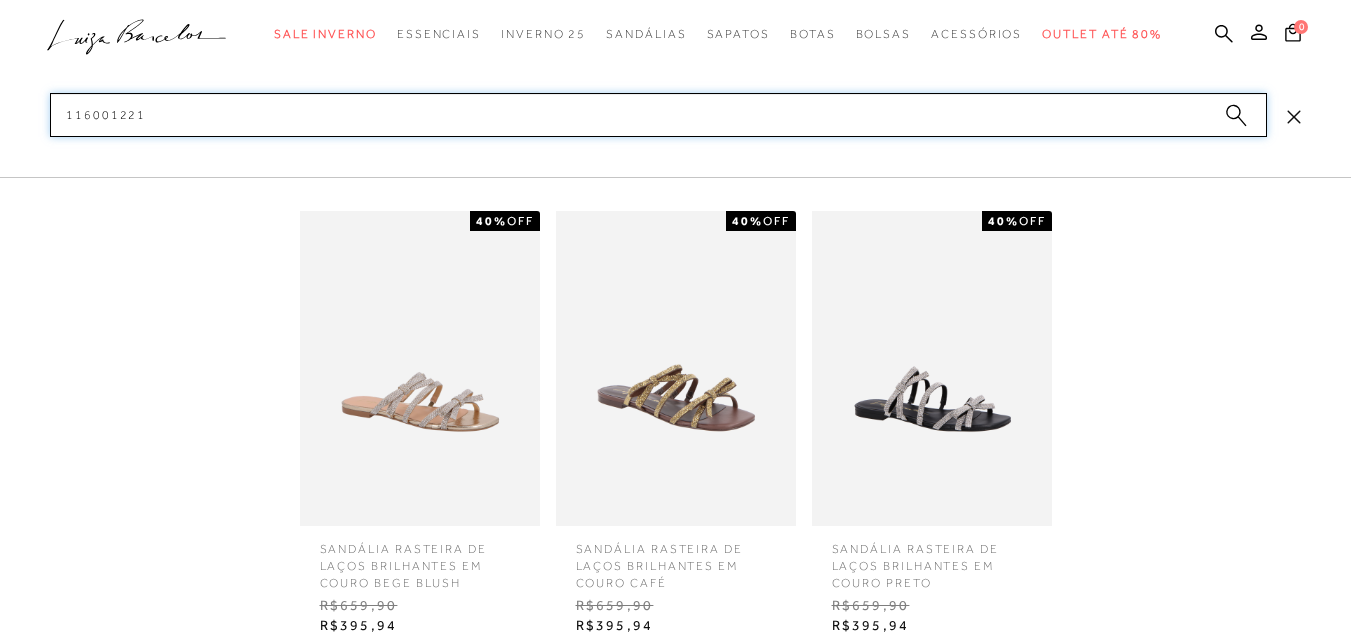 type on "1160012213" 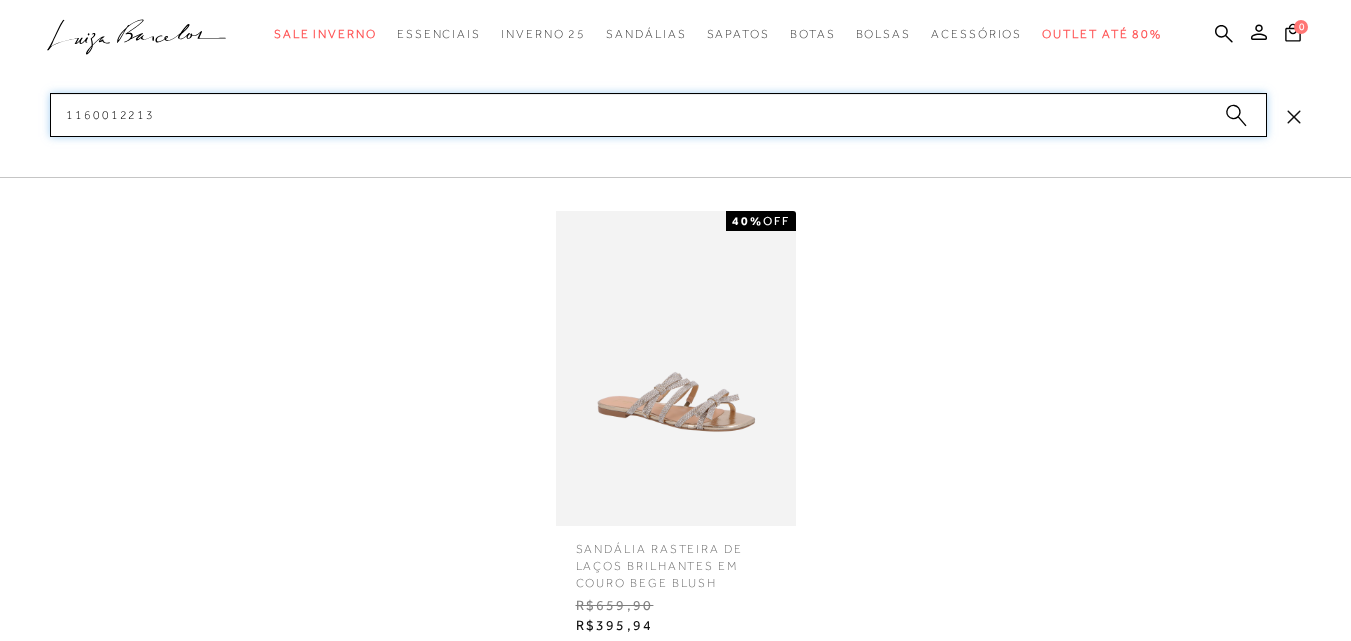 drag, startPoint x: 970, startPoint y: 114, endPoint x: 0, endPoint y: 99, distance: 970.11597 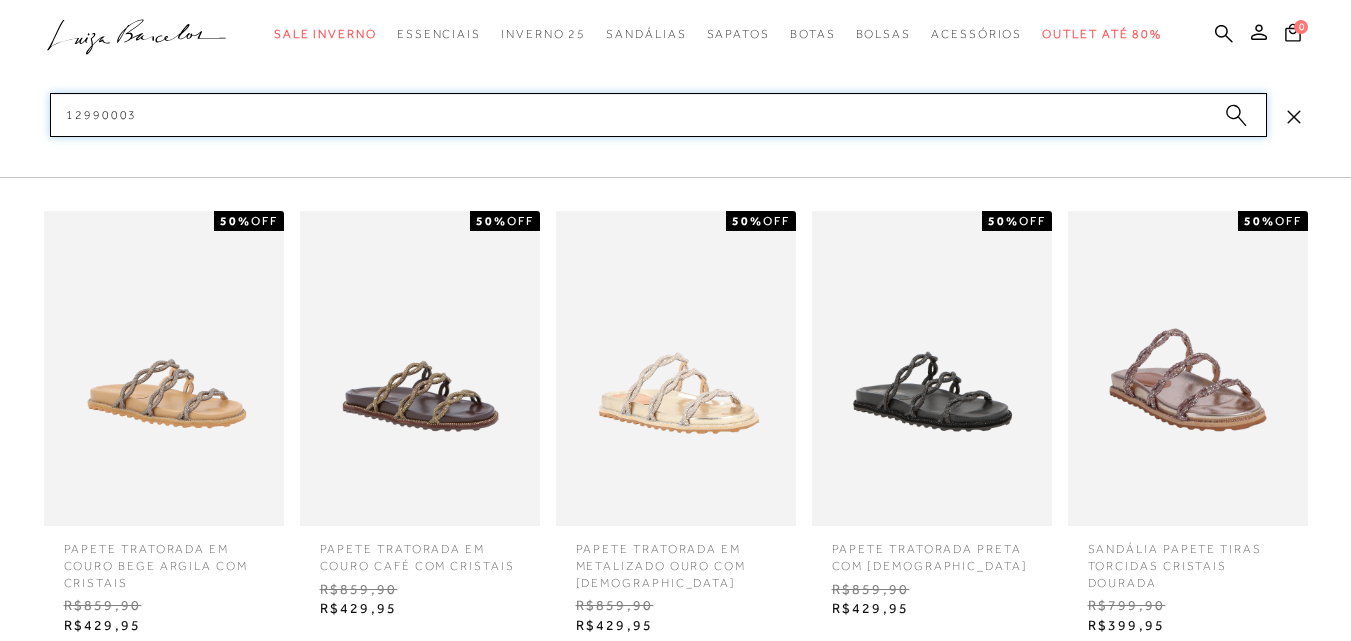 type on "129900039" 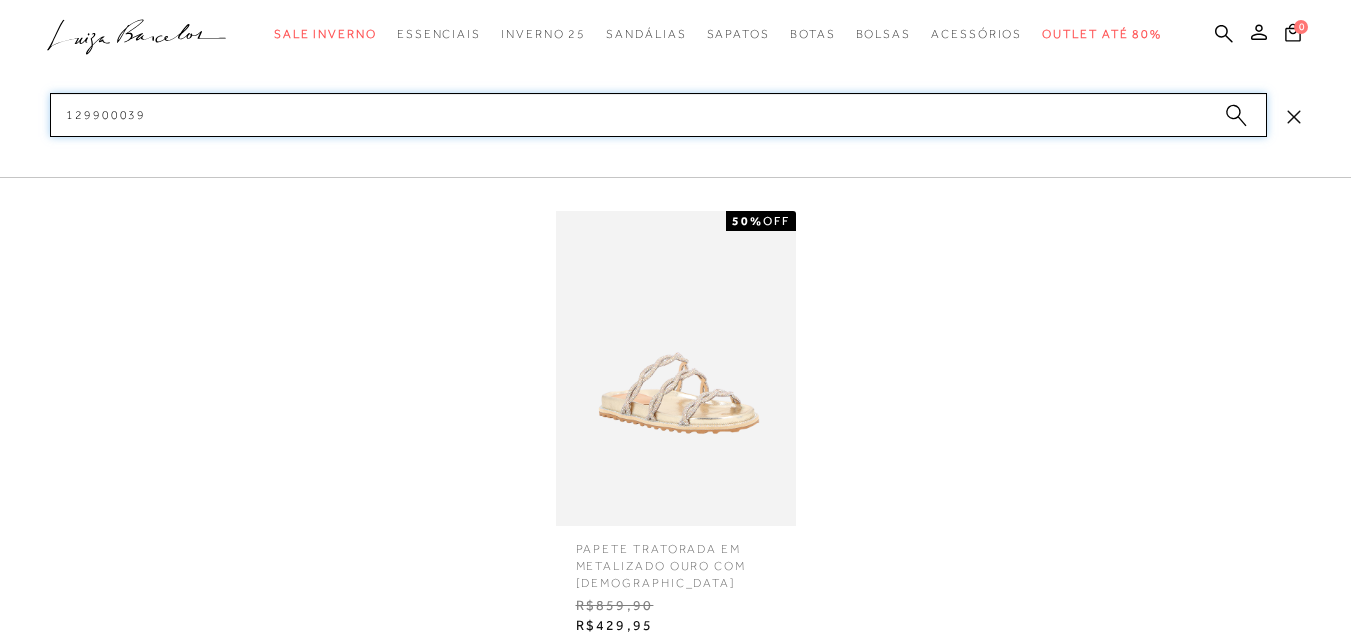 drag, startPoint x: 343, startPoint y: 130, endPoint x: 0, endPoint y: 150, distance: 343.58258 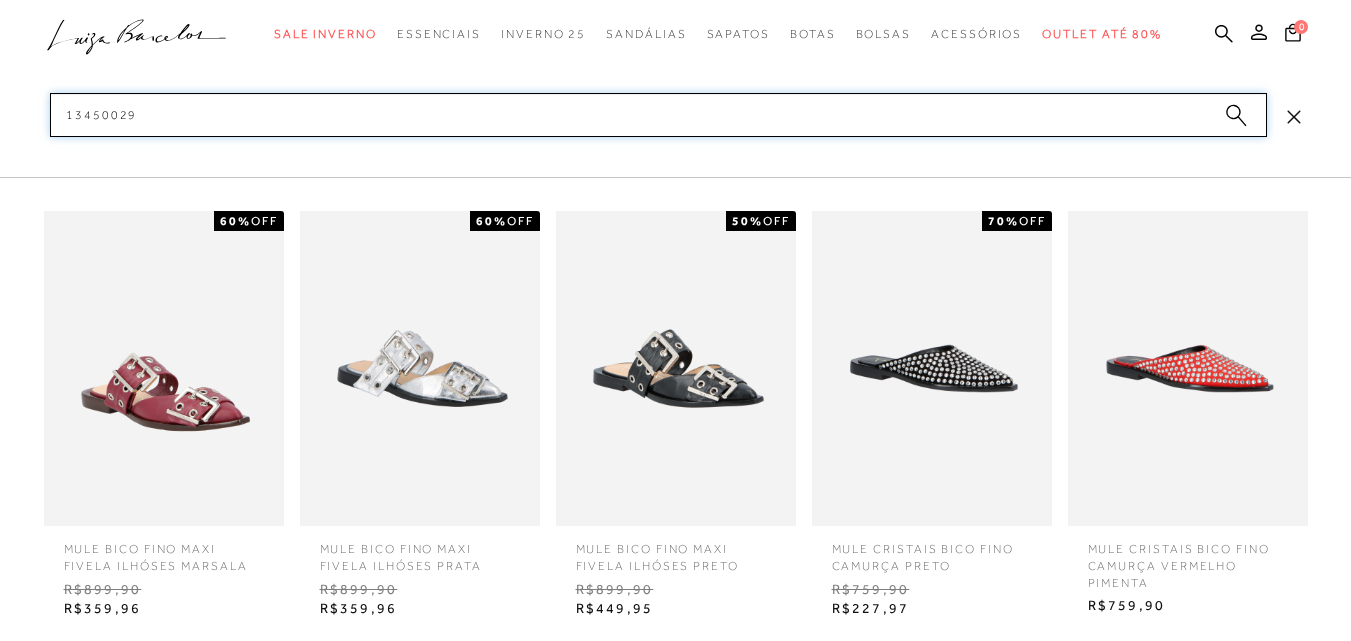 type on "134500297" 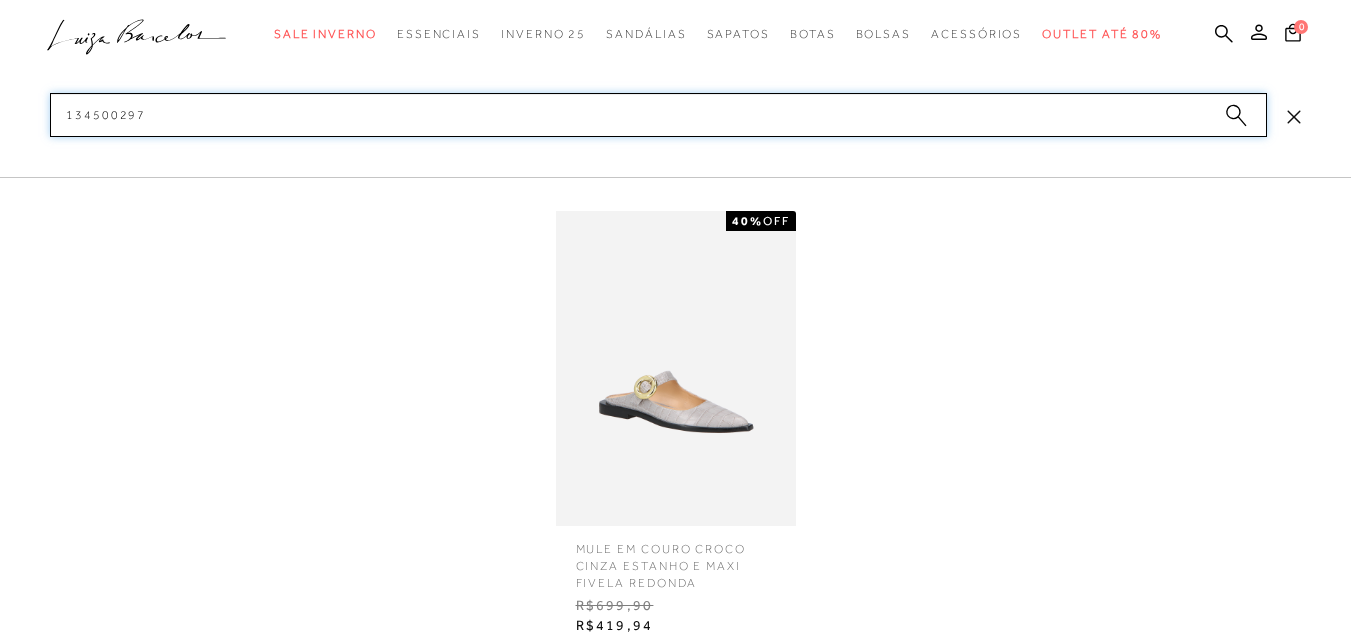 scroll, scrollTop: 100, scrollLeft: 0, axis: vertical 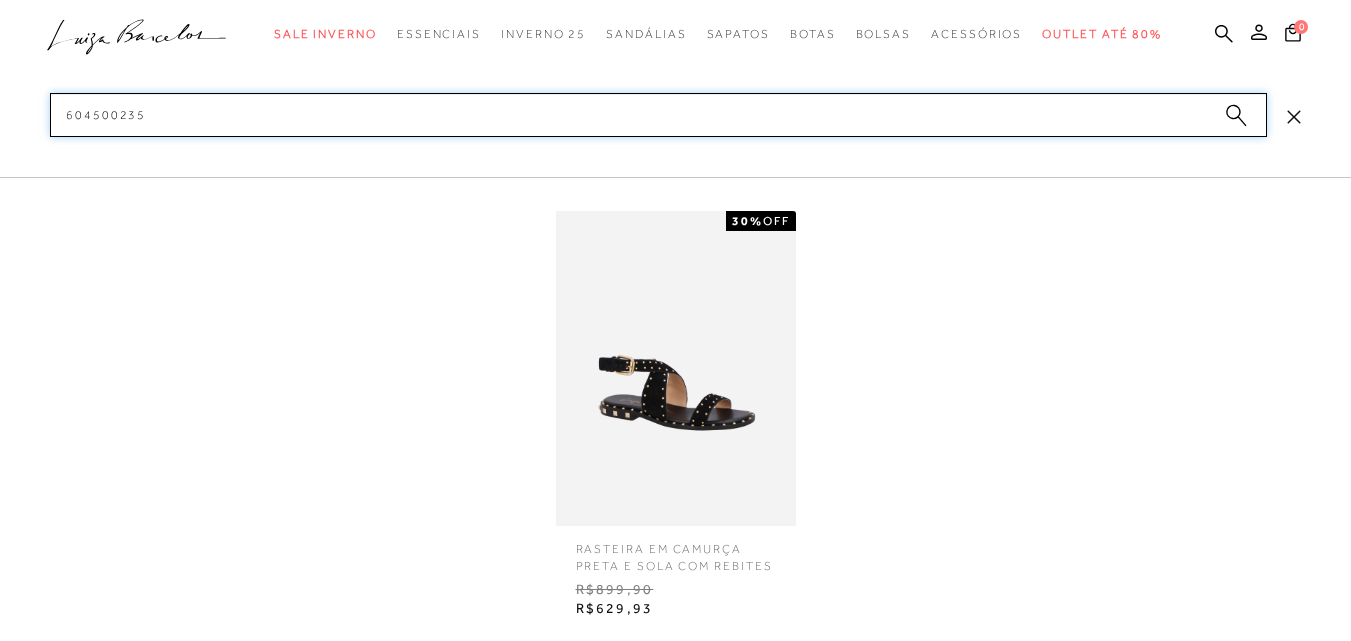 type on "604500235" 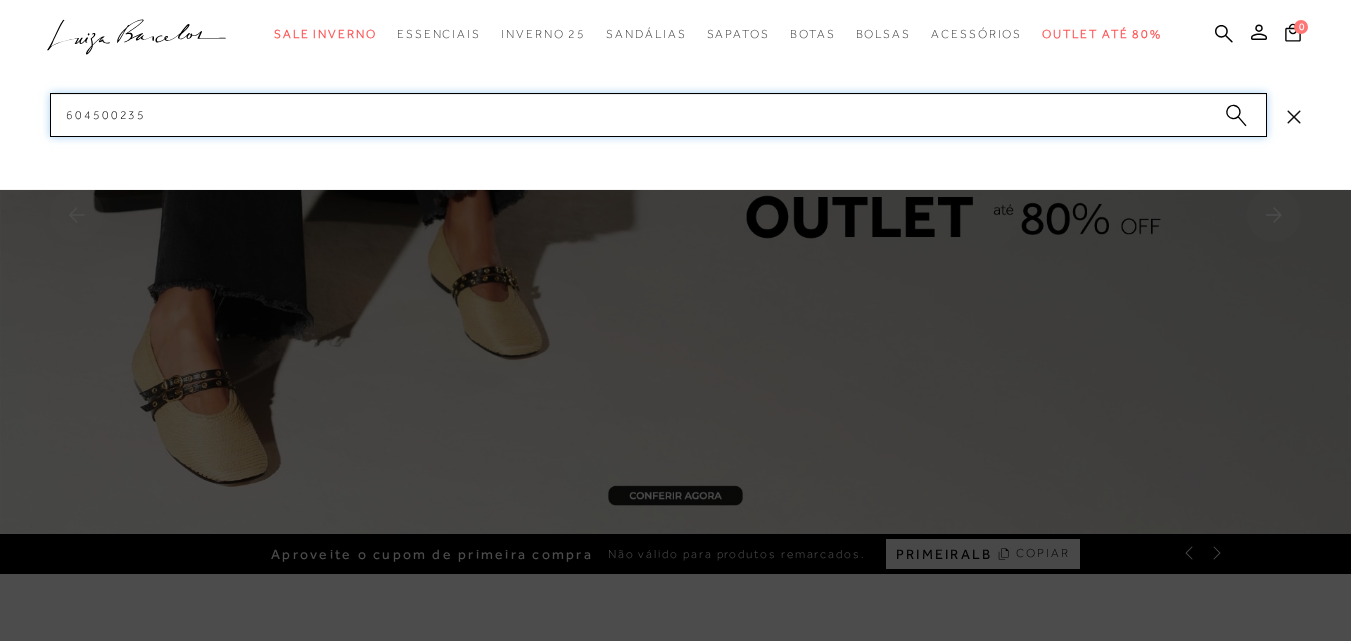 drag, startPoint x: 1106, startPoint y: 123, endPoint x: 19, endPoint y: 279, distance: 1098.1371 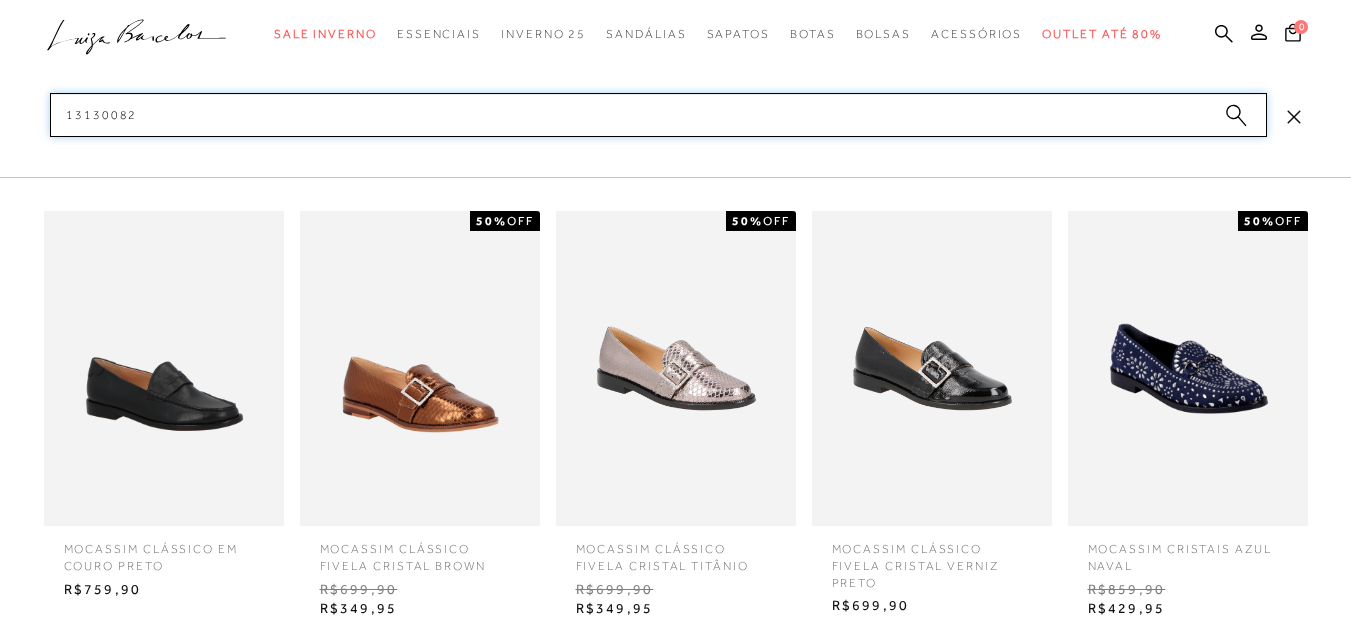 type on "131300822" 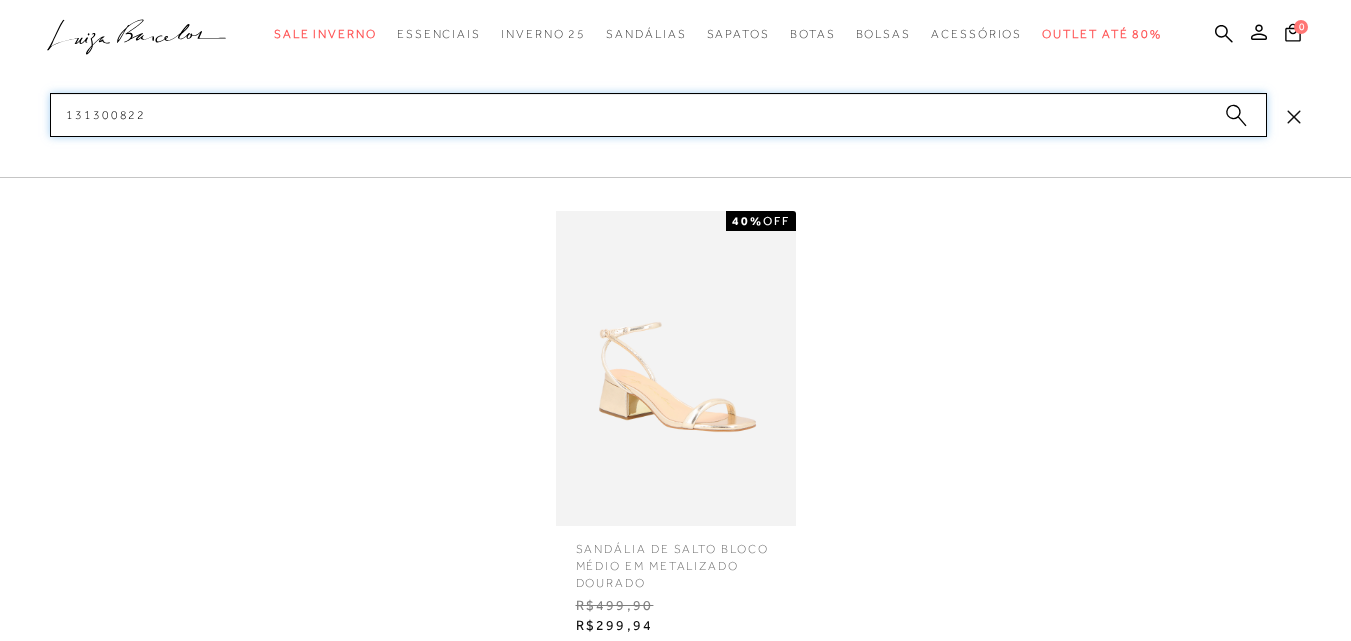 drag, startPoint x: 136, startPoint y: 116, endPoint x: 0, endPoint y: 223, distance: 173.04623 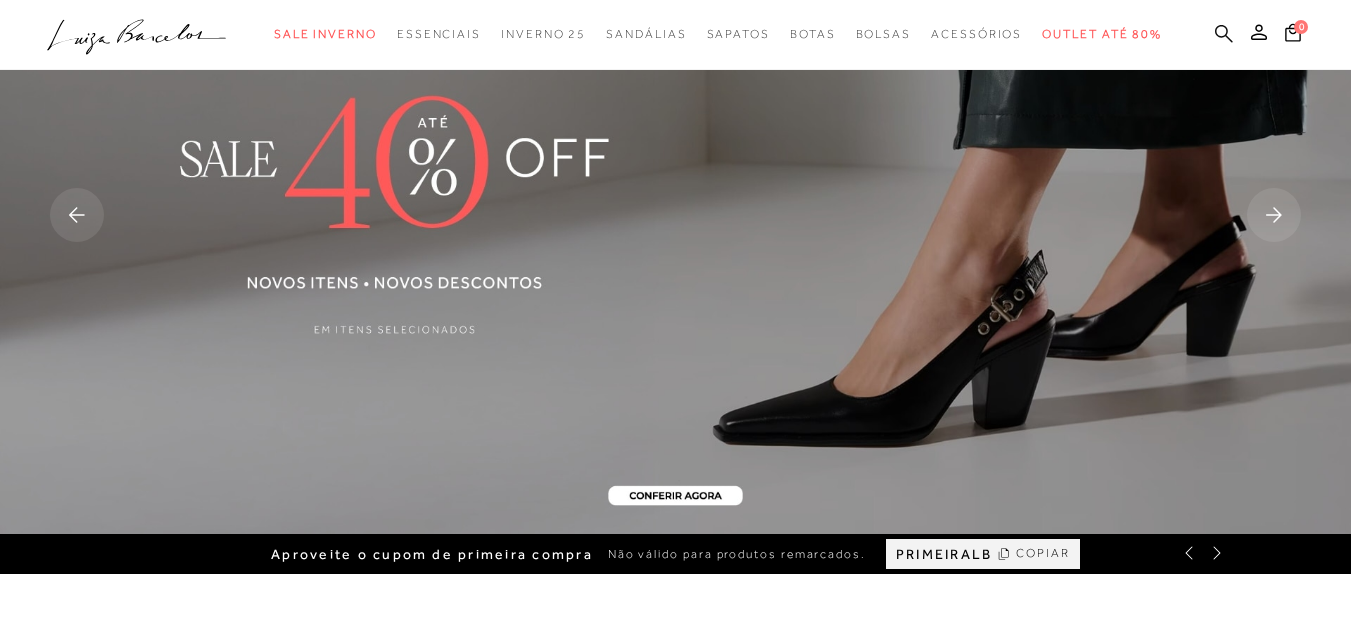 click 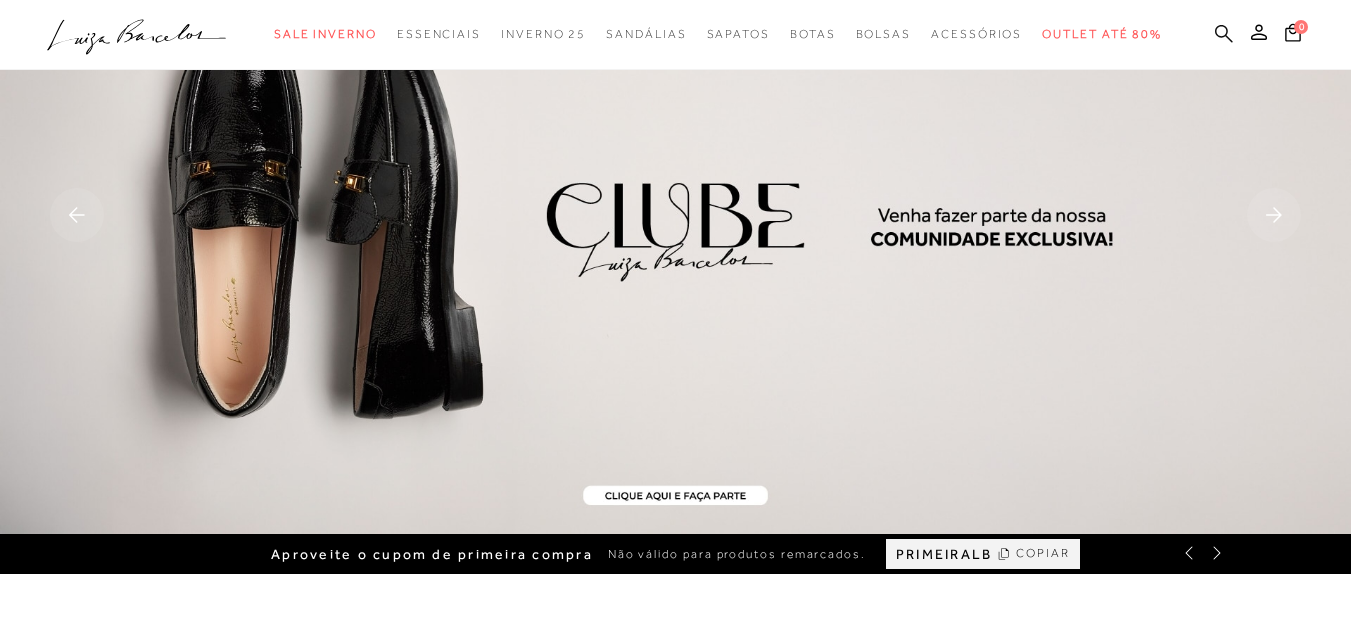 click on "categoryHeader
.a{fill-rule:evenodd;}
Sale Inverno
Modelo
Sapatos Sandálias Mules" at bounding box center [675, -100] 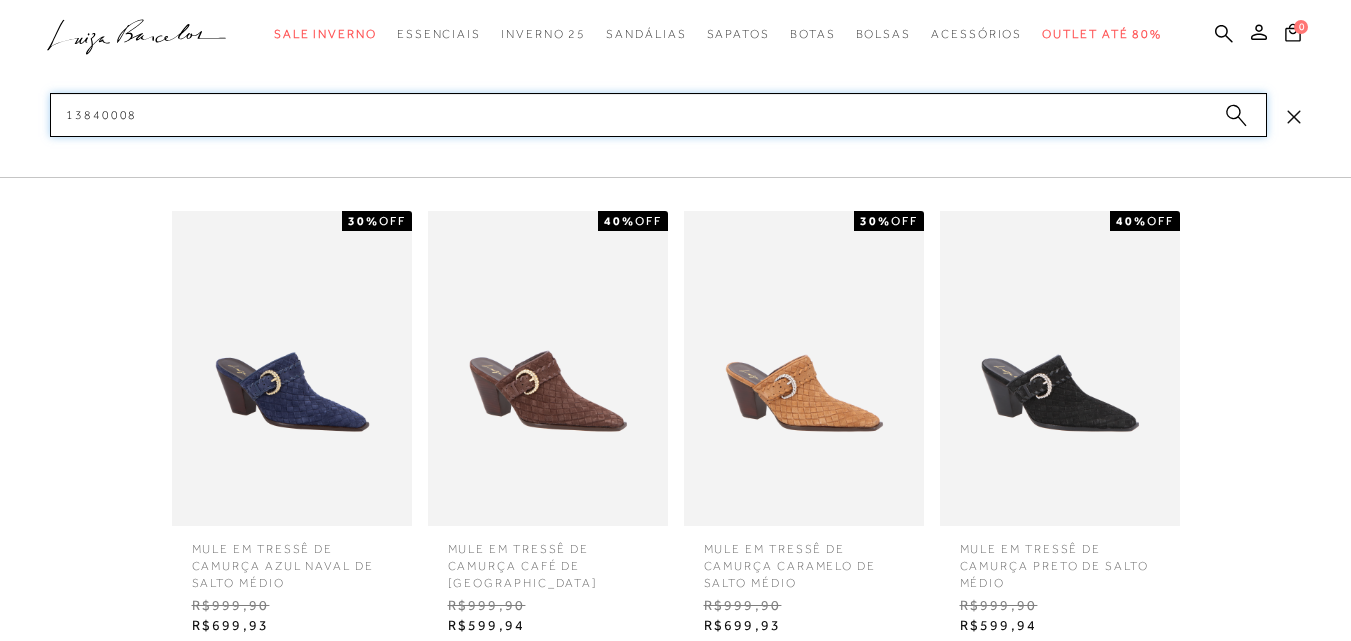 scroll, scrollTop: 300, scrollLeft: 0, axis: vertical 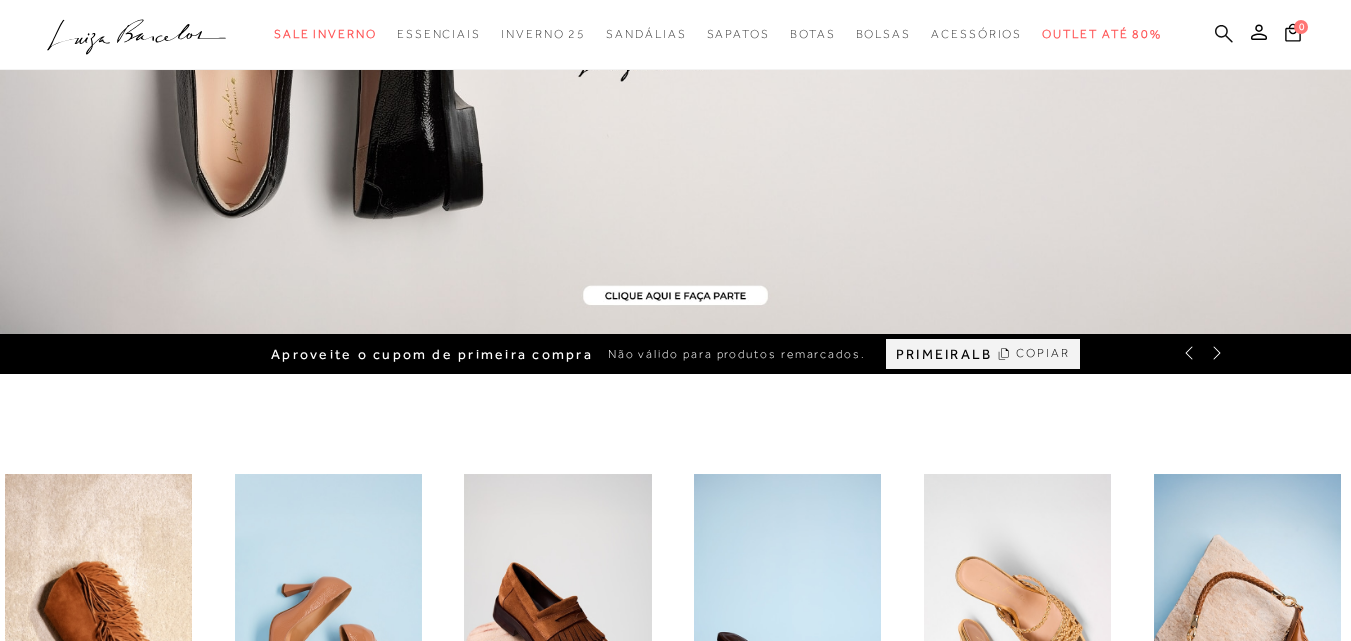 click 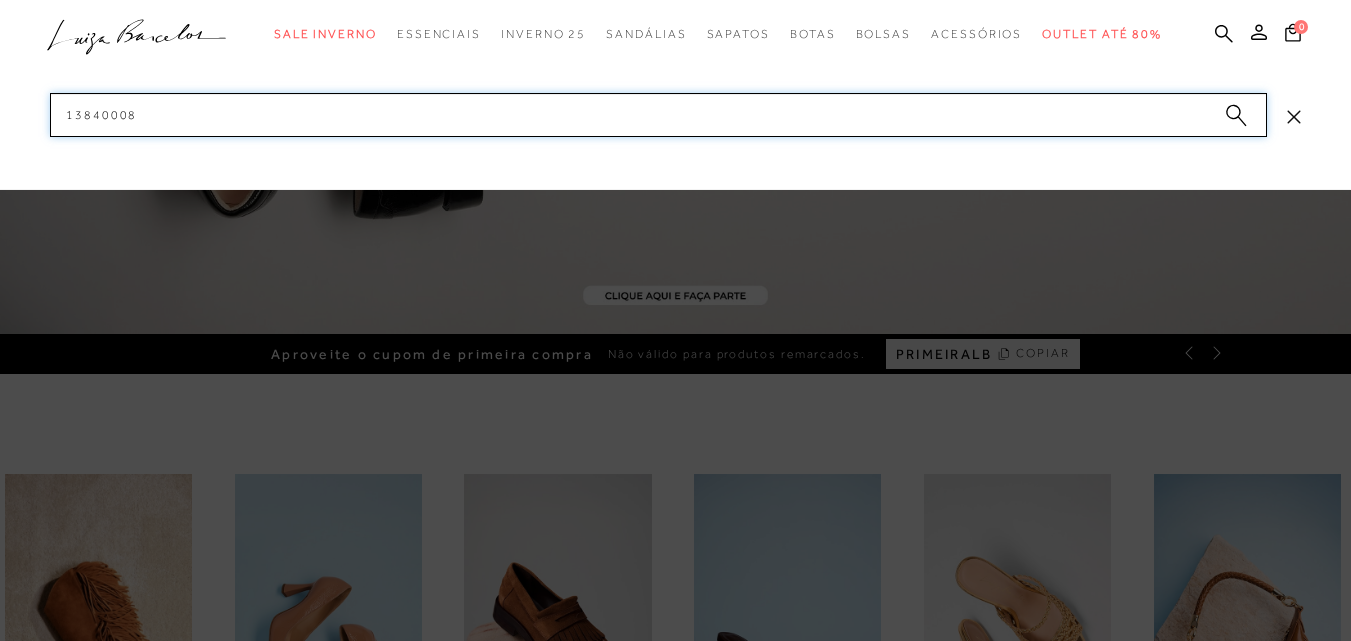 drag, startPoint x: 1041, startPoint y: 115, endPoint x: 0, endPoint y: 73, distance: 1041.8469 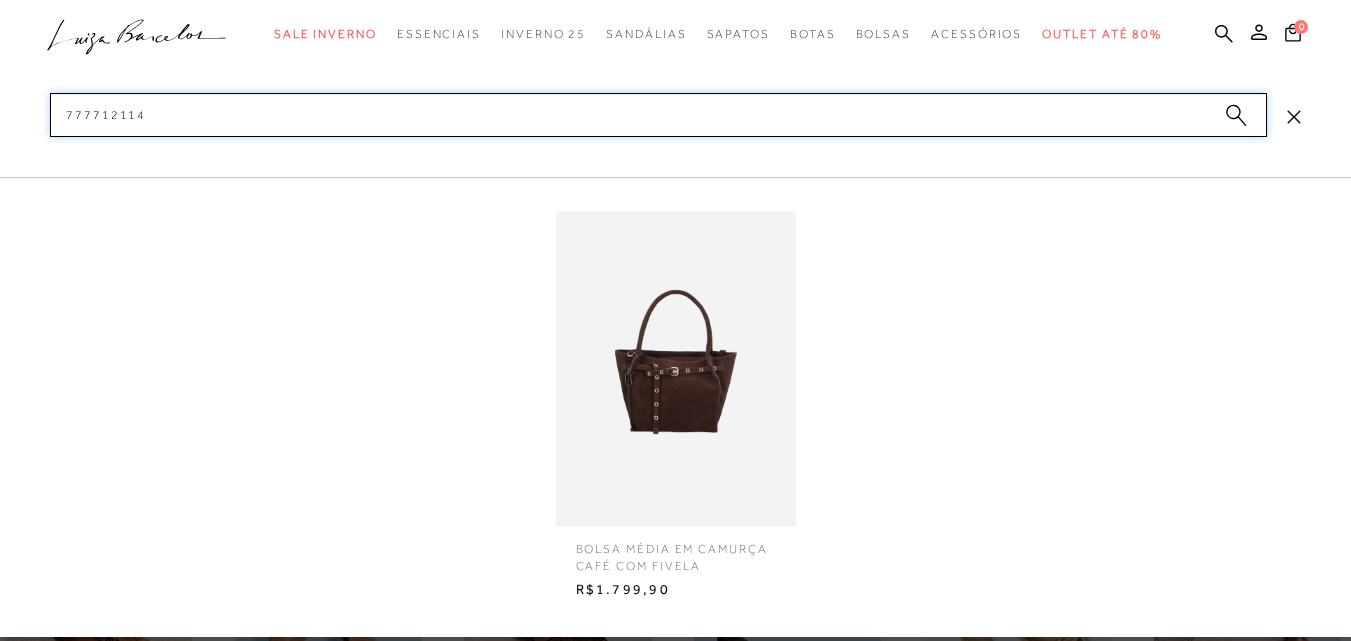 type on "777712114" 